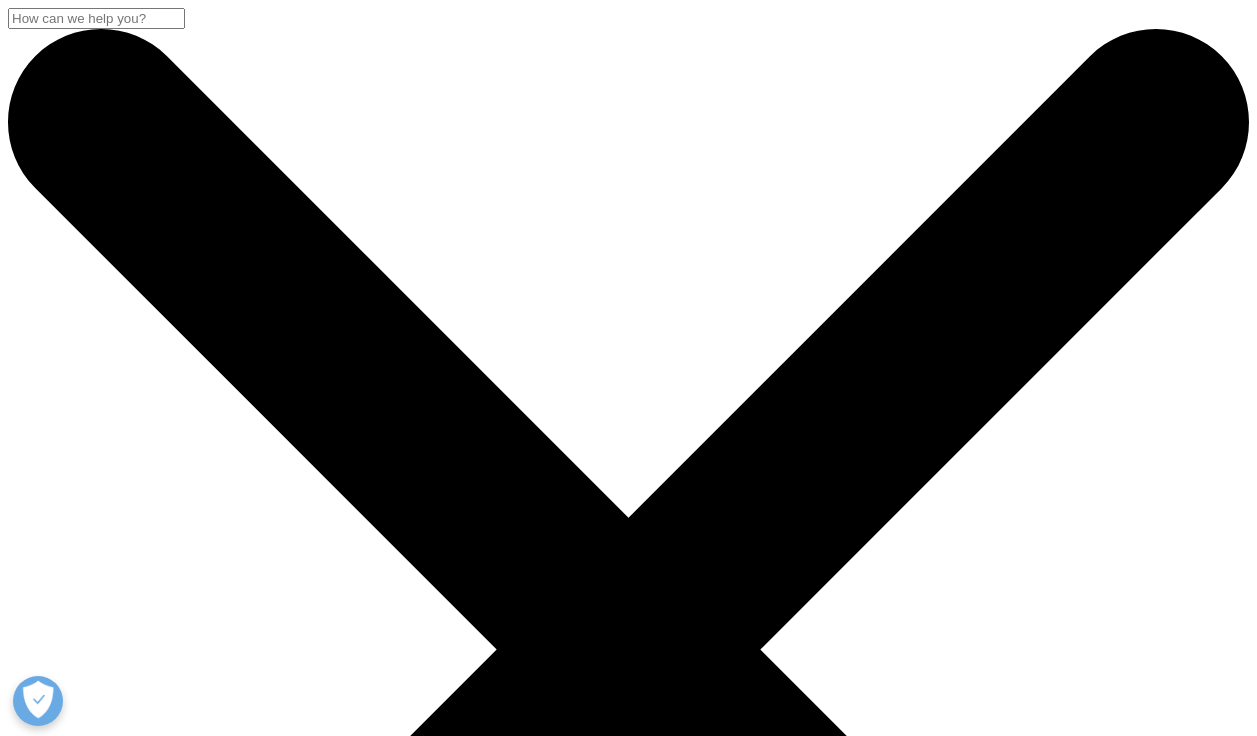 scroll, scrollTop: 837, scrollLeft: 0, axis: vertical 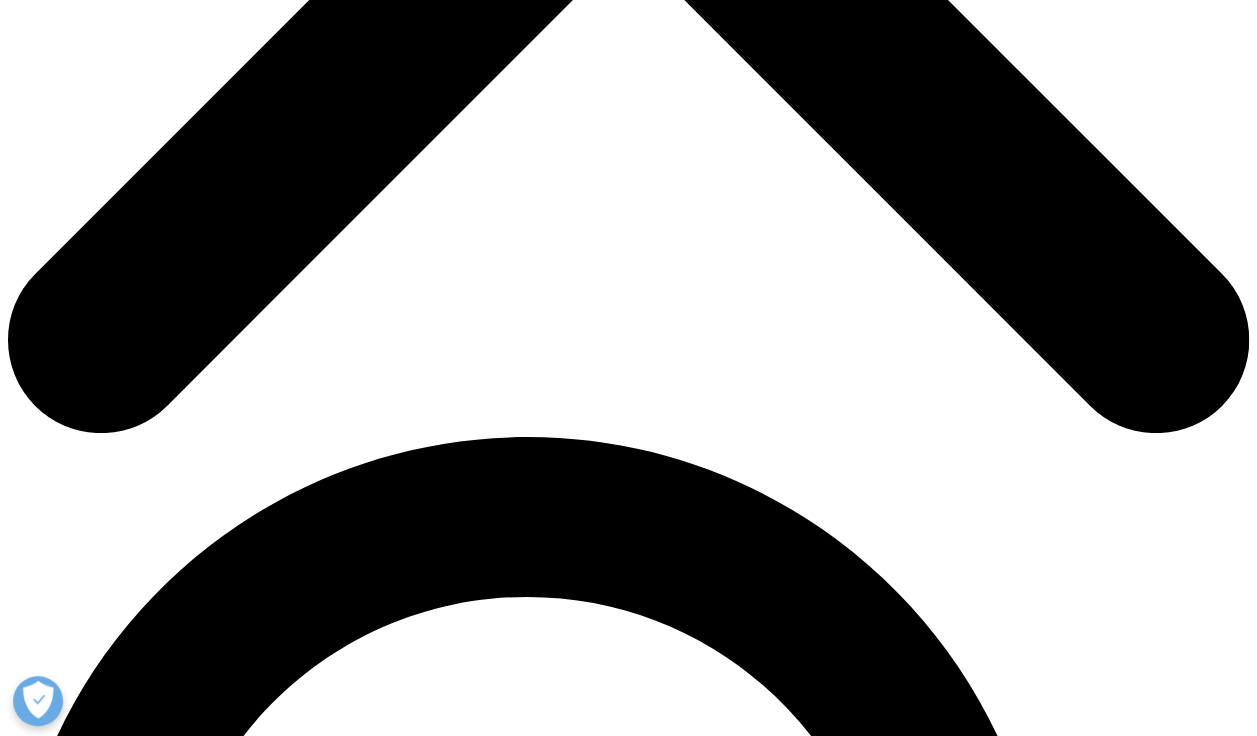 click on "I Accept" at bounding box center (39, 23030) 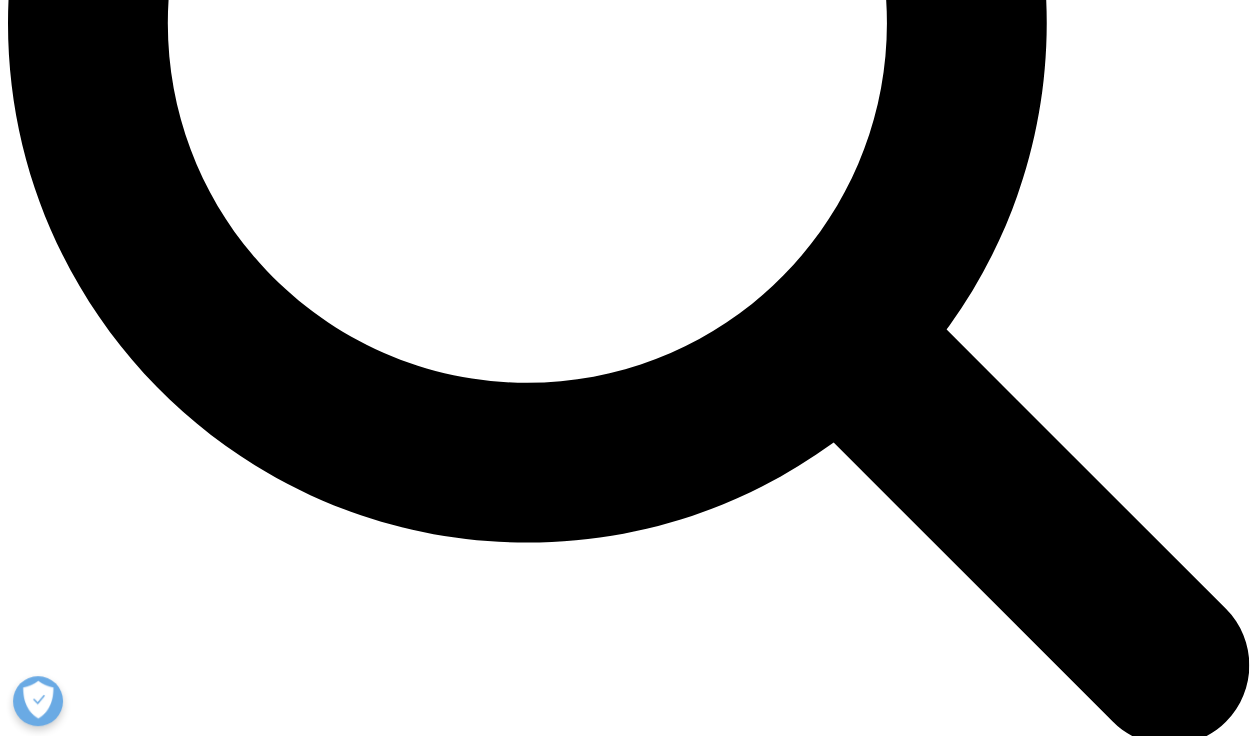 scroll, scrollTop: 1773, scrollLeft: 0, axis: vertical 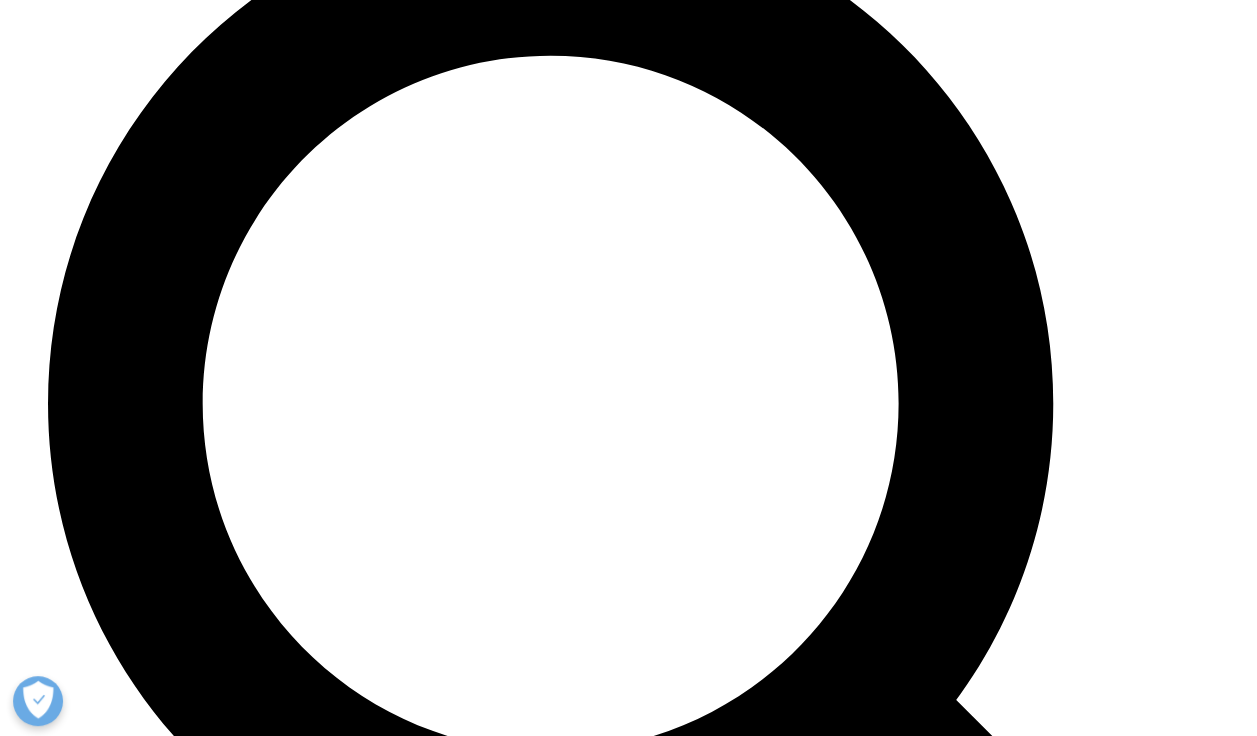 click on "learn more" at bounding box center (42, 20290) 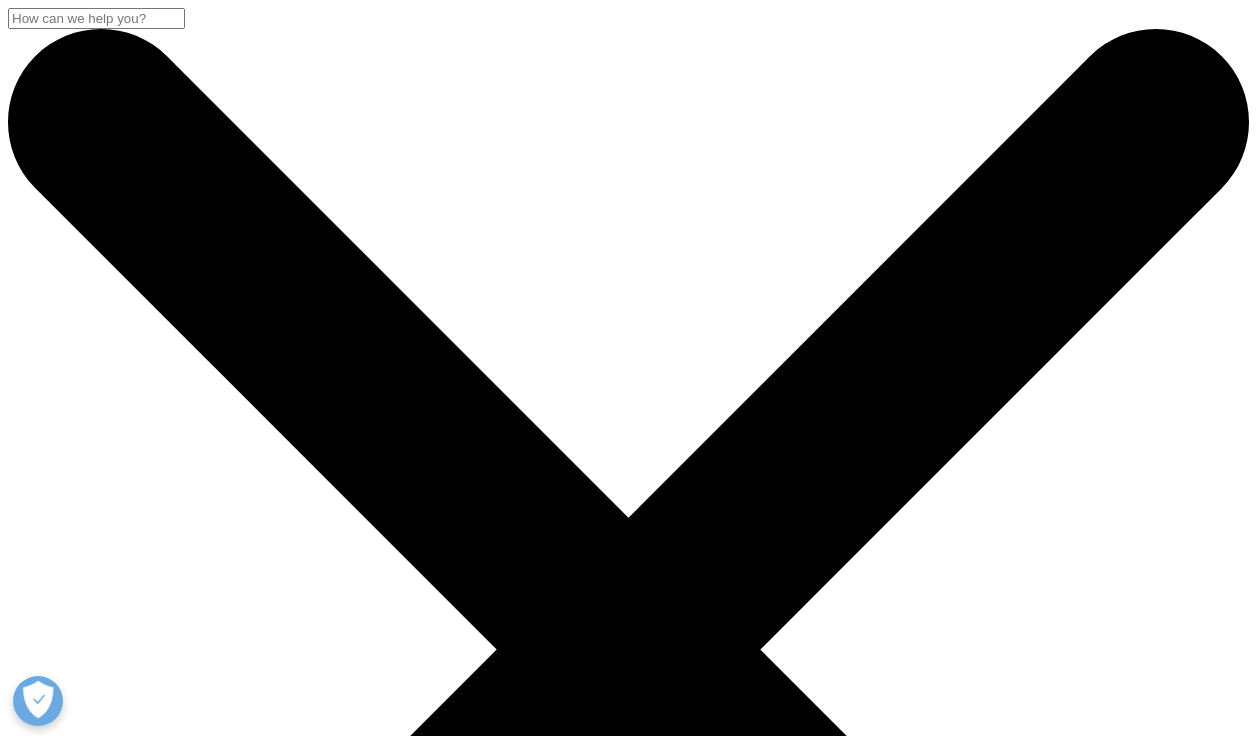 scroll, scrollTop: 0, scrollLeft: 0, axis: both 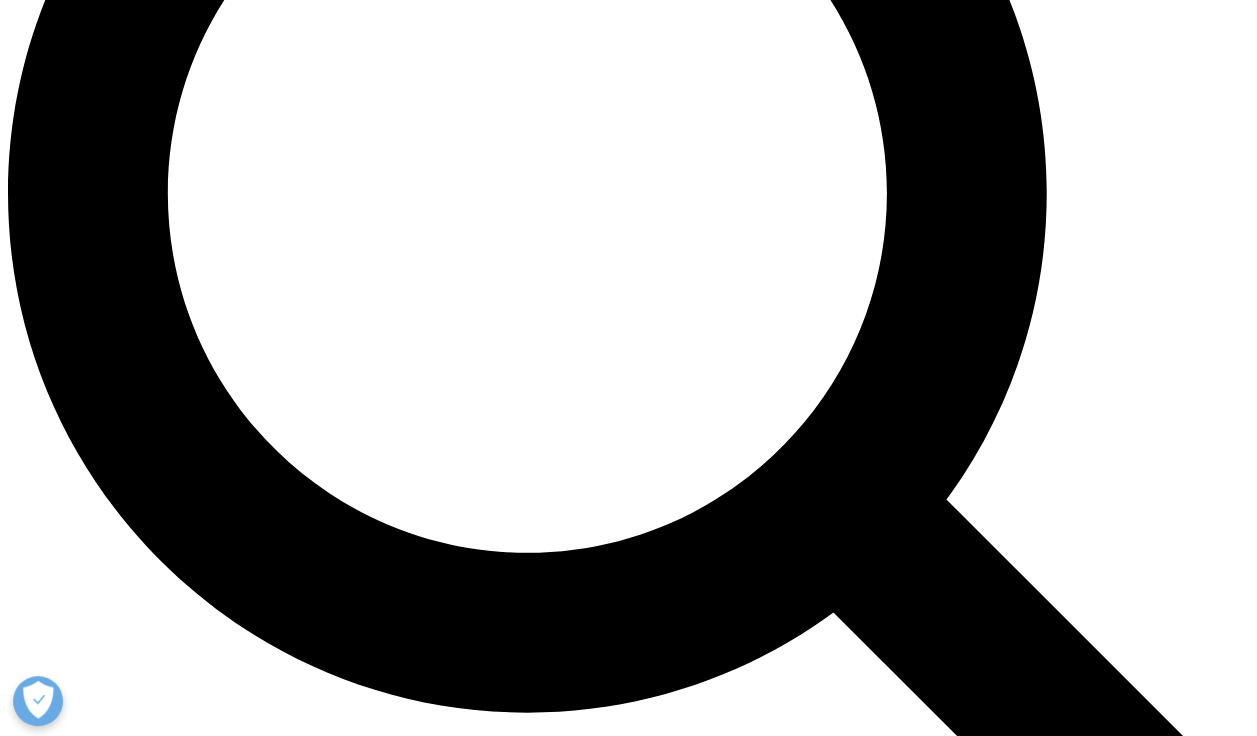 click on "learn more" at bounding box center (42, 23496) 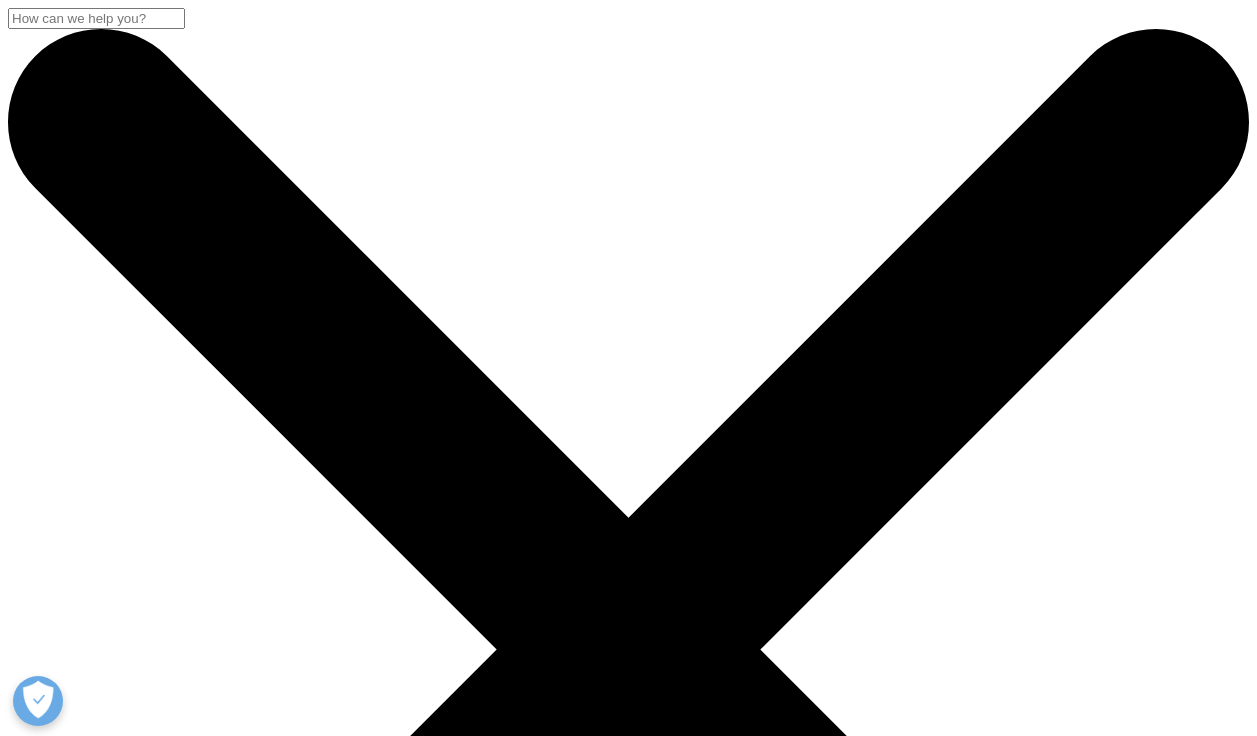 scroll, scrollTop: 0, scrollLeft: 0, axis: both 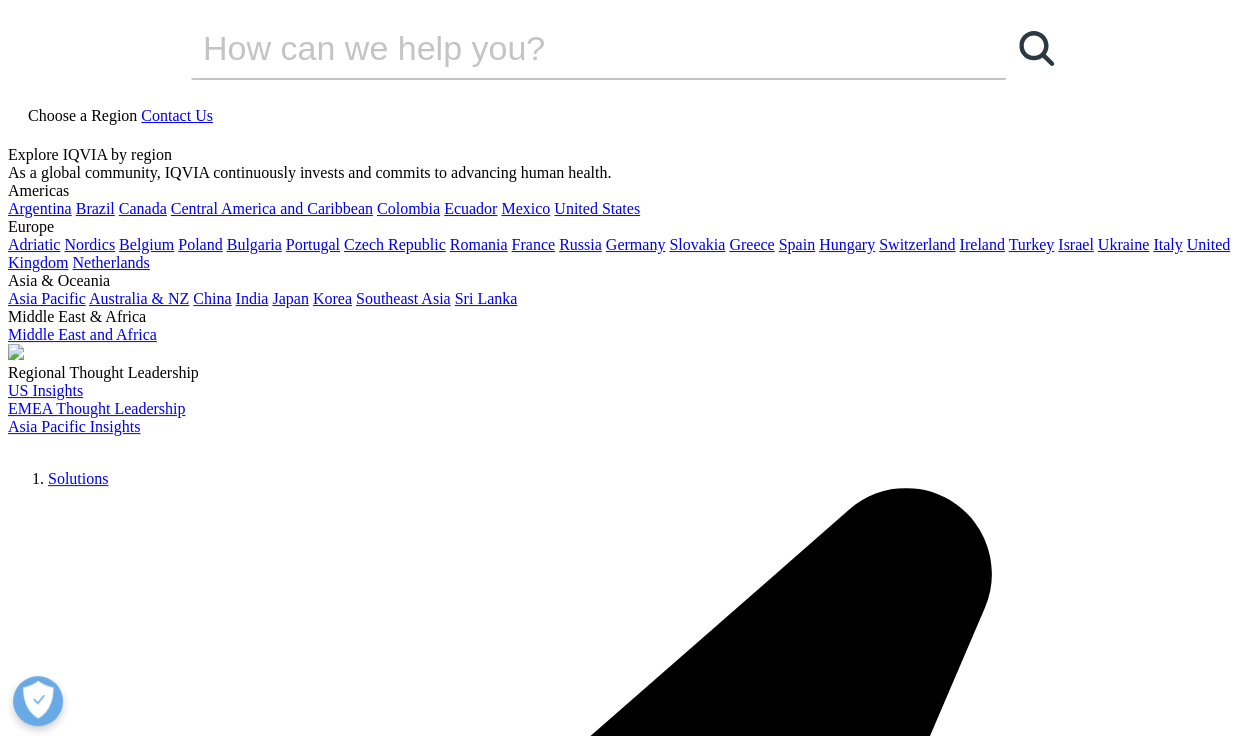 click on "Institute Report" at bounding box center [628, 15897] 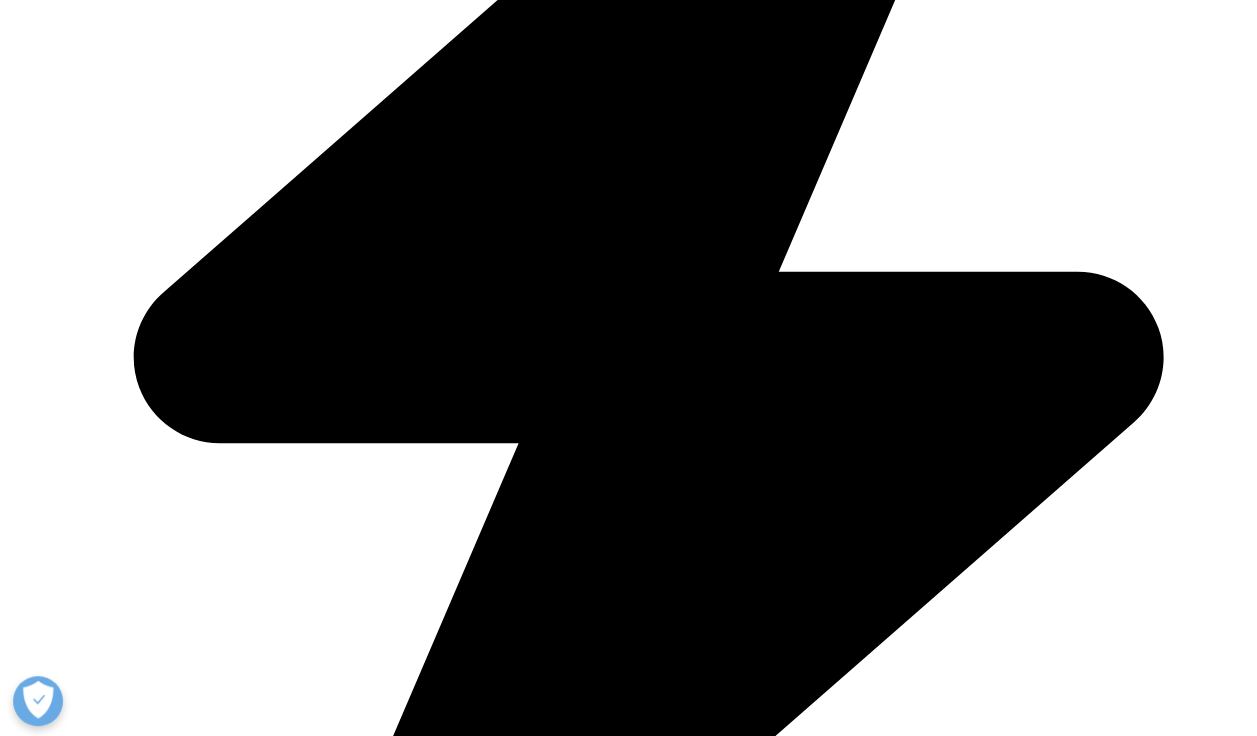 scroll, scrollTop: 1000, scrollLeft: 0, axis: vertical 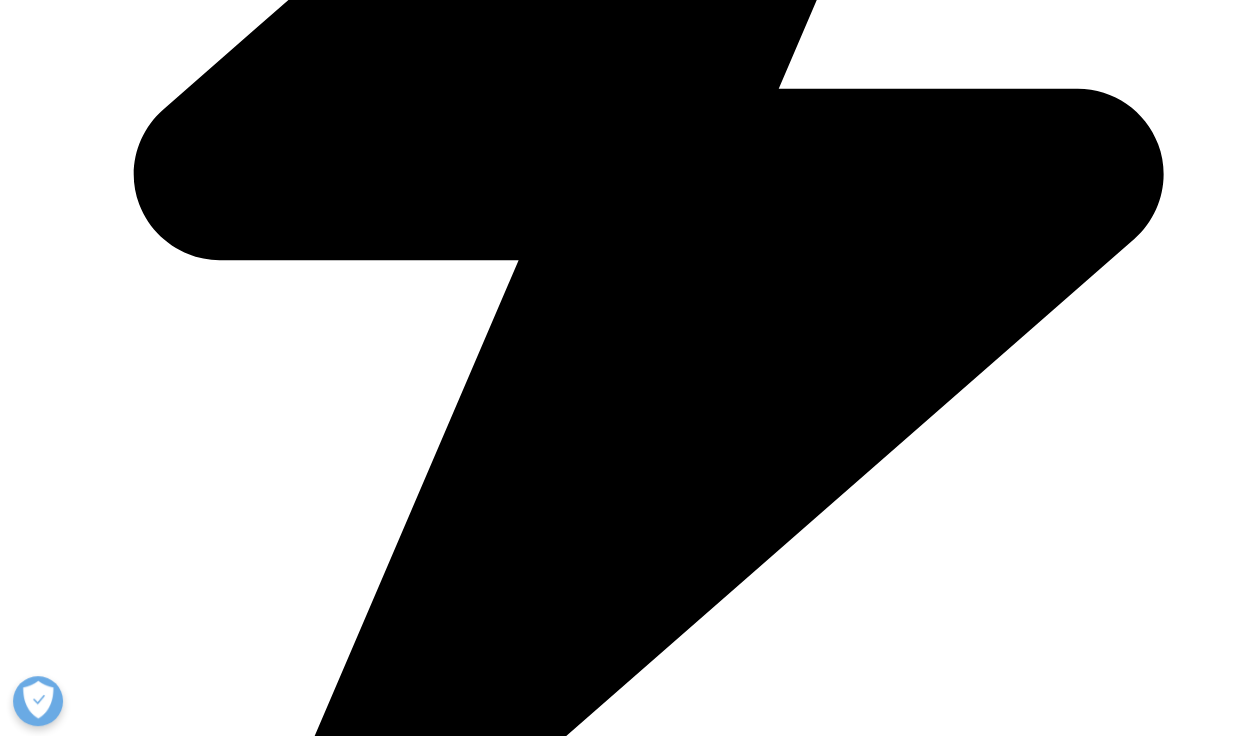click on "Company" at bounding box center [162, 15442] 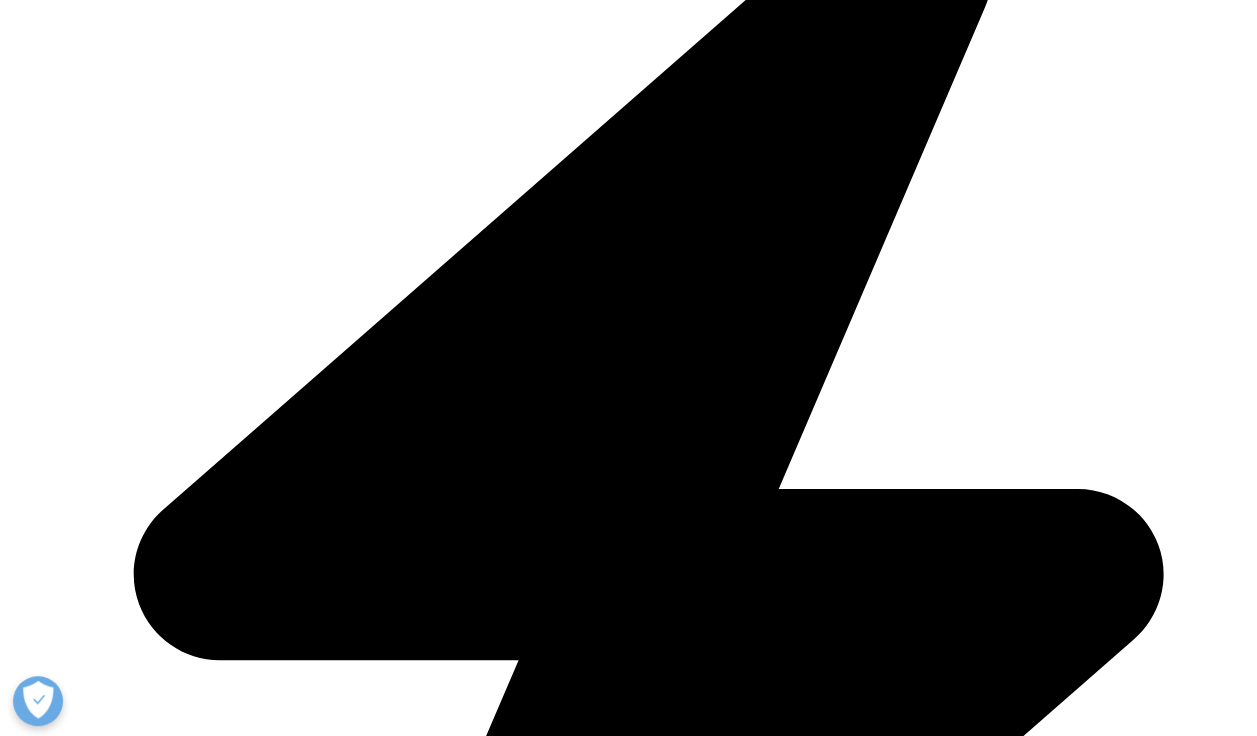 scroll, scrollTop: 800, scrollLeft: 0, axis: vertical 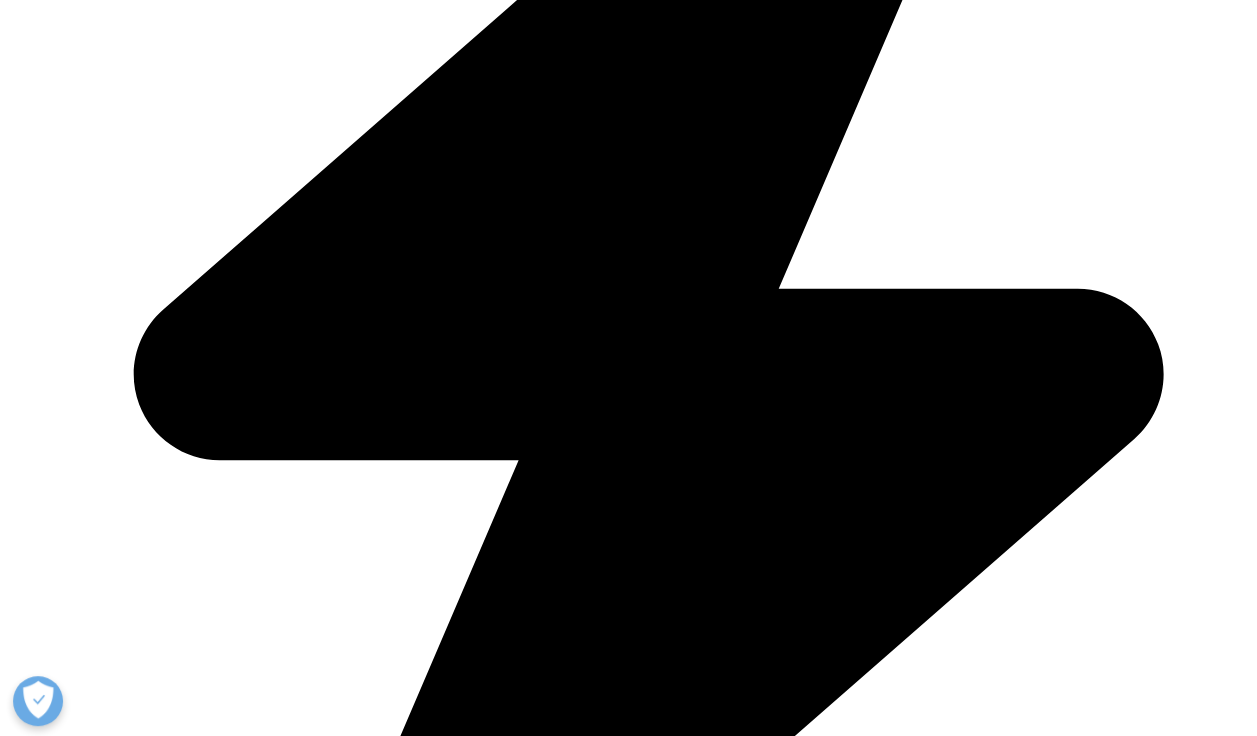click on "First Name" at bounding box center (172, 16249) 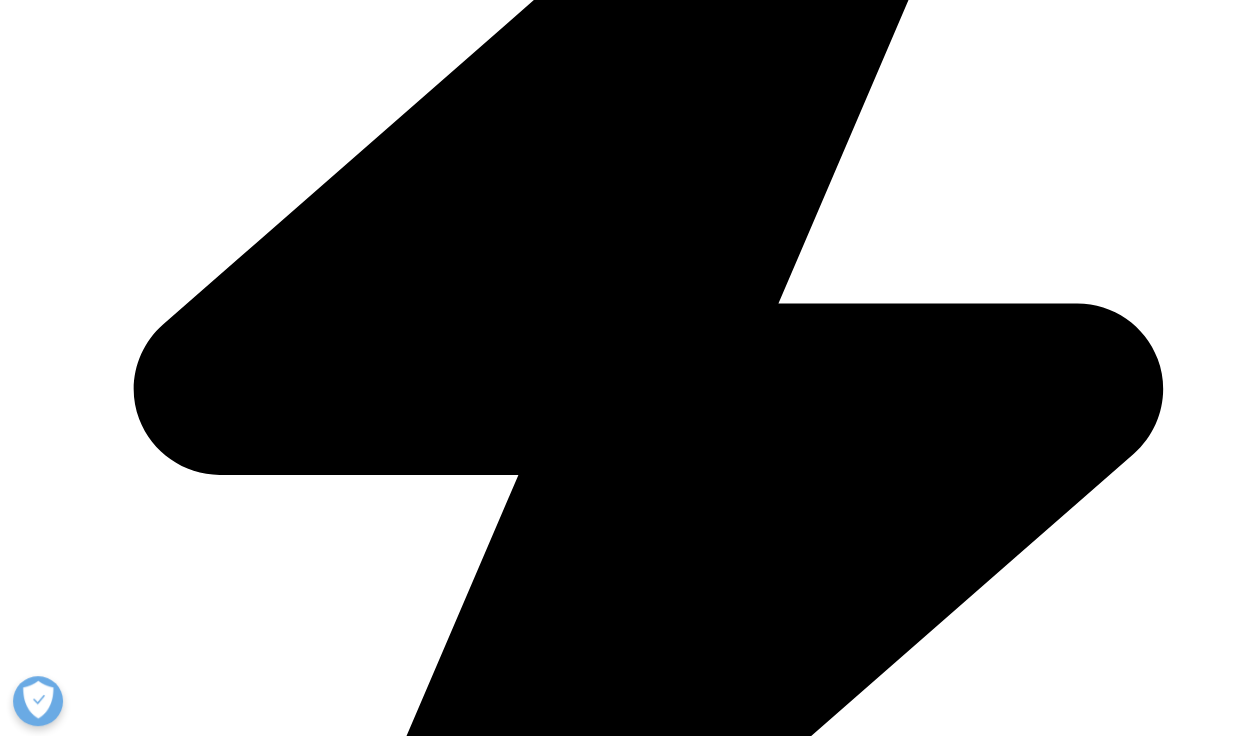 click on "Last Name" at bounding box center (170, 16307) 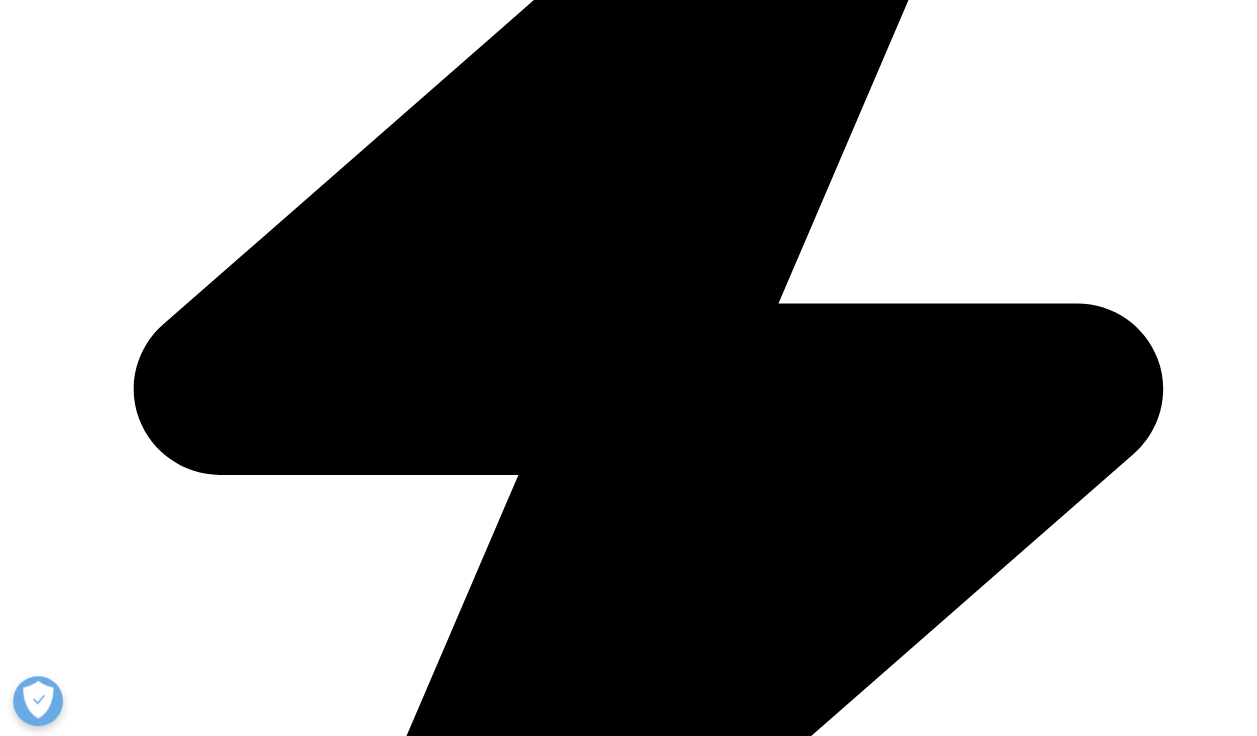 type on "[LAST]" 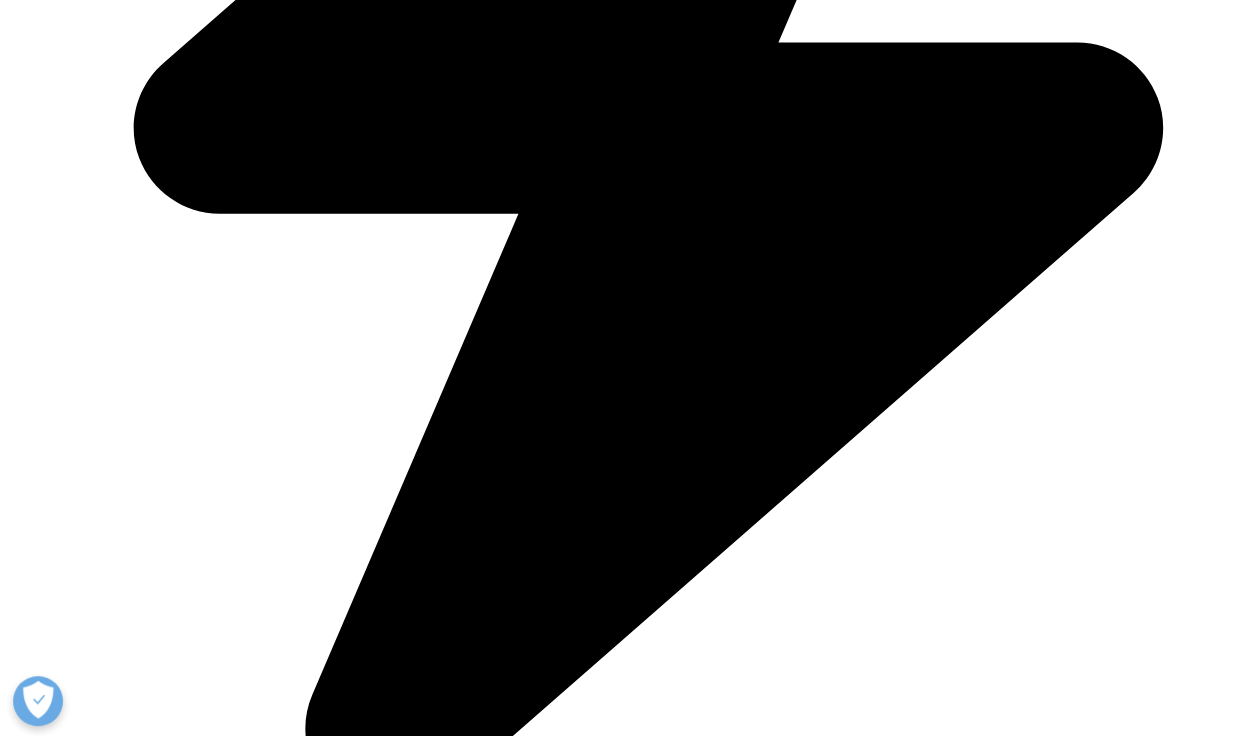 scroll, scrollTop: 1089, scrollLeft: 0, axis: vertical 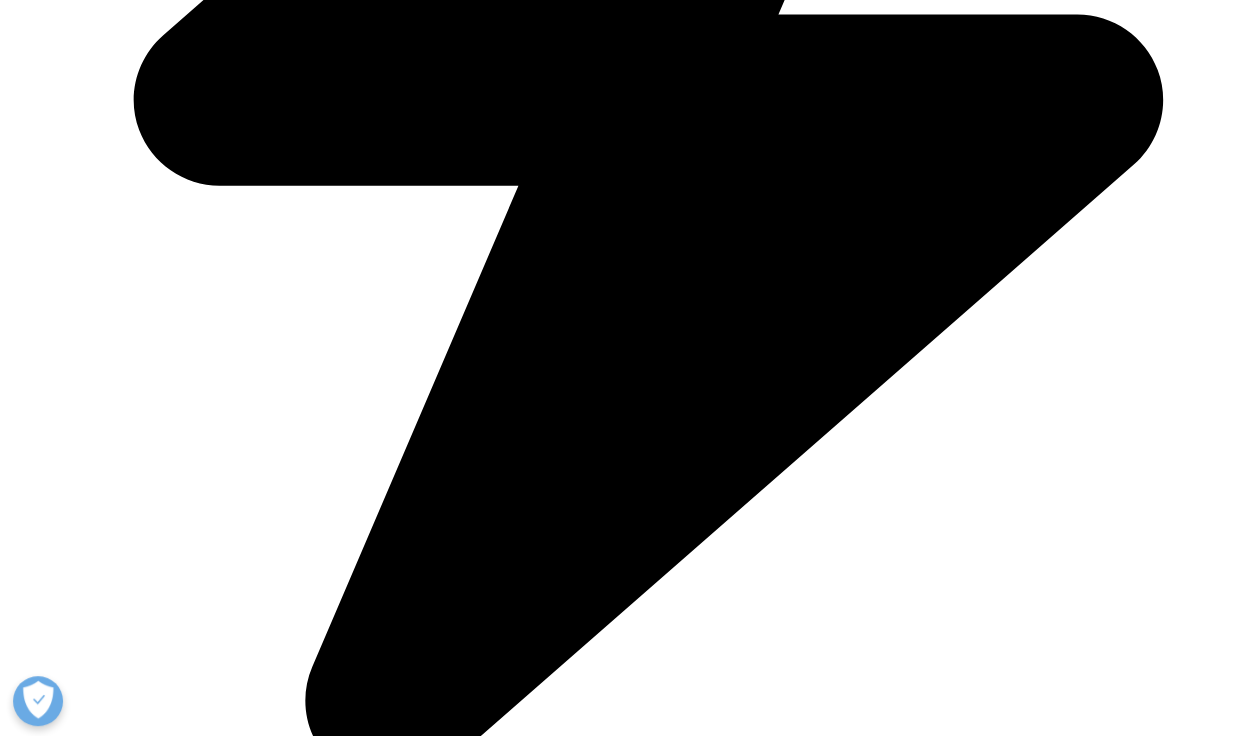 click on "Company" at bounding box center [162, 22919] 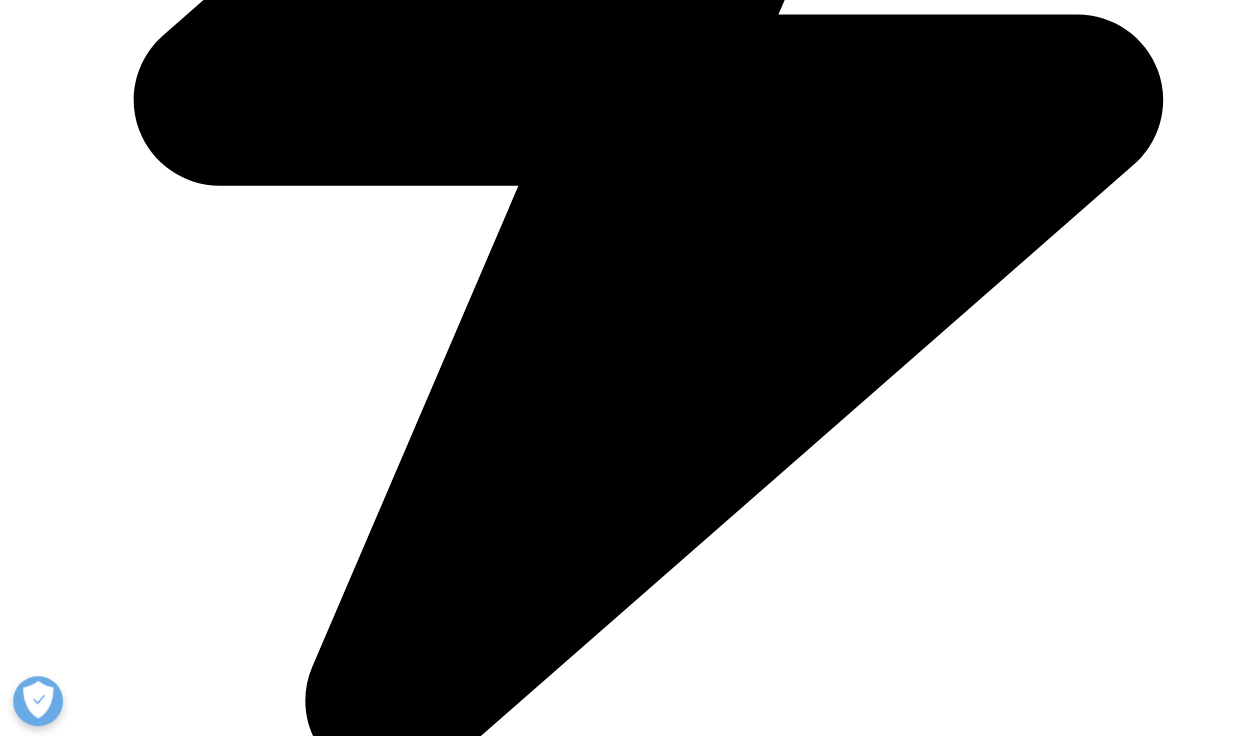 scroll, scrollTop: 0, scrollLeft: 66, axis: horizontal 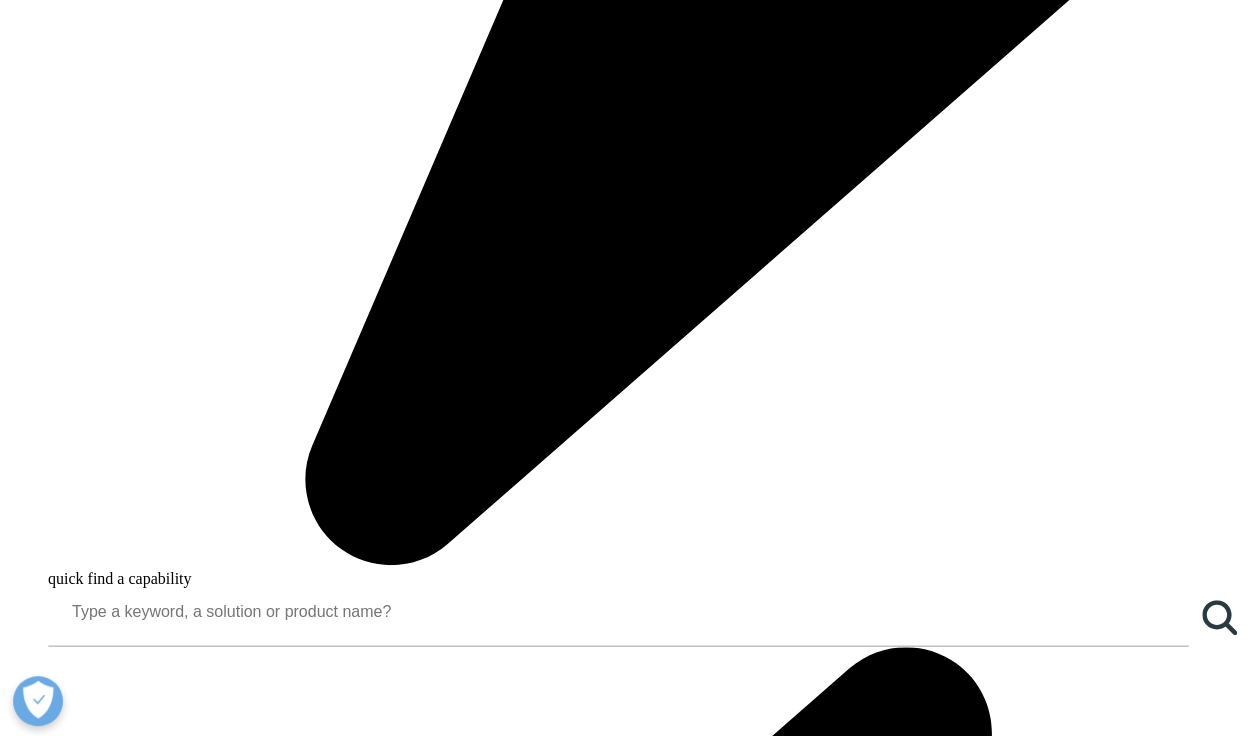 click on "Submit" at bounding box center [36, 22856] 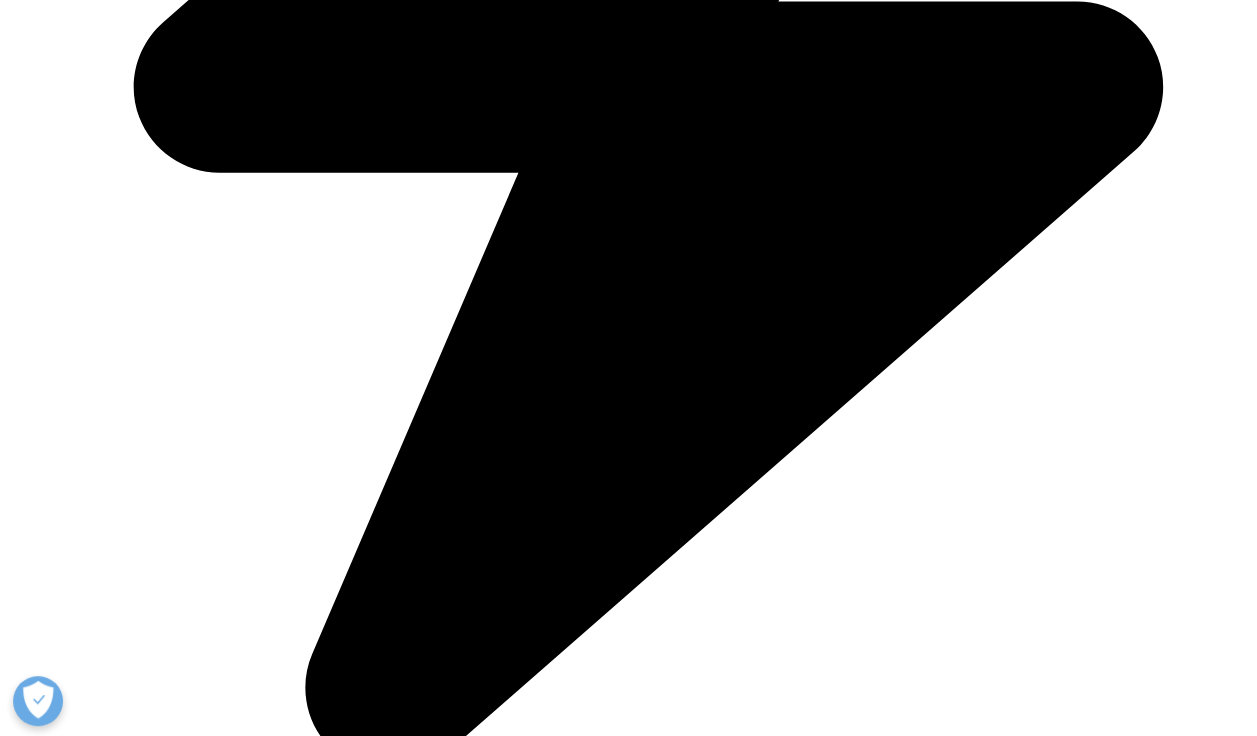scroll, scrollTop: 1103, scrollLeft: 0, axis: vertical 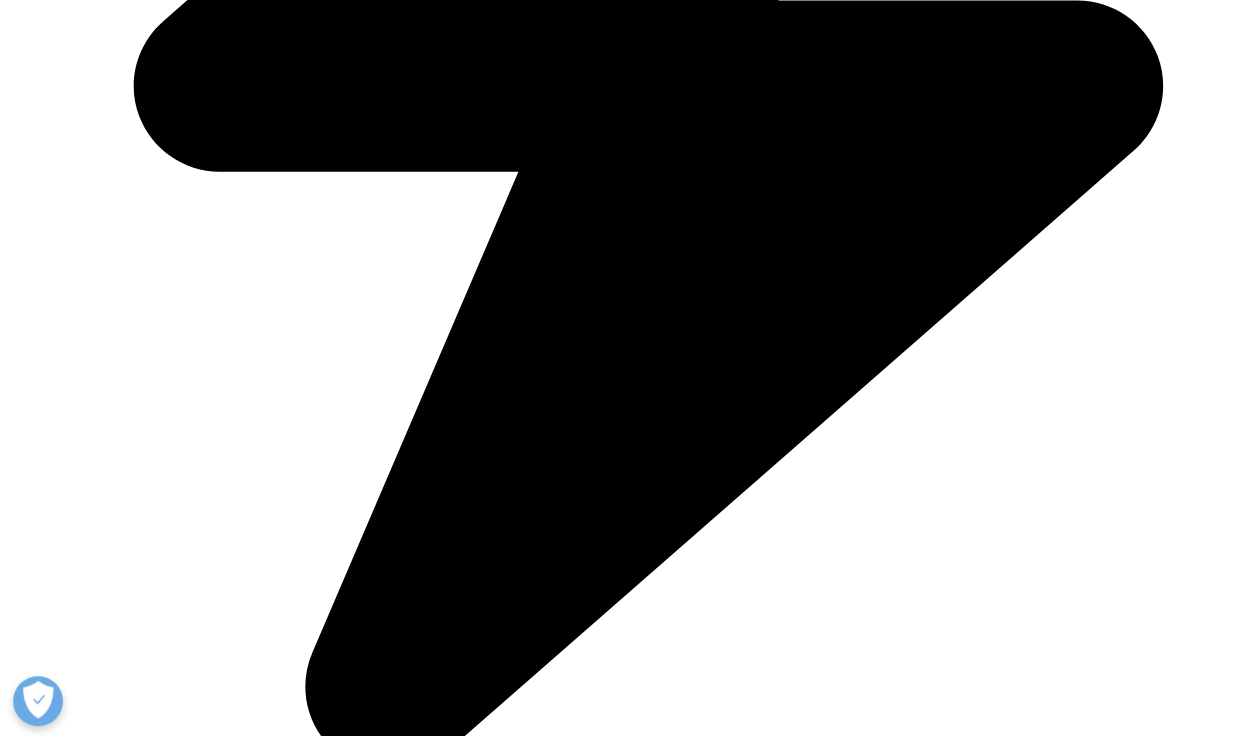 click on "Subscribe to Receive Institute Reports - by selecting this box, I consent to receiving IQVIA Institute reports by email." at bounding box center [395, 22945] 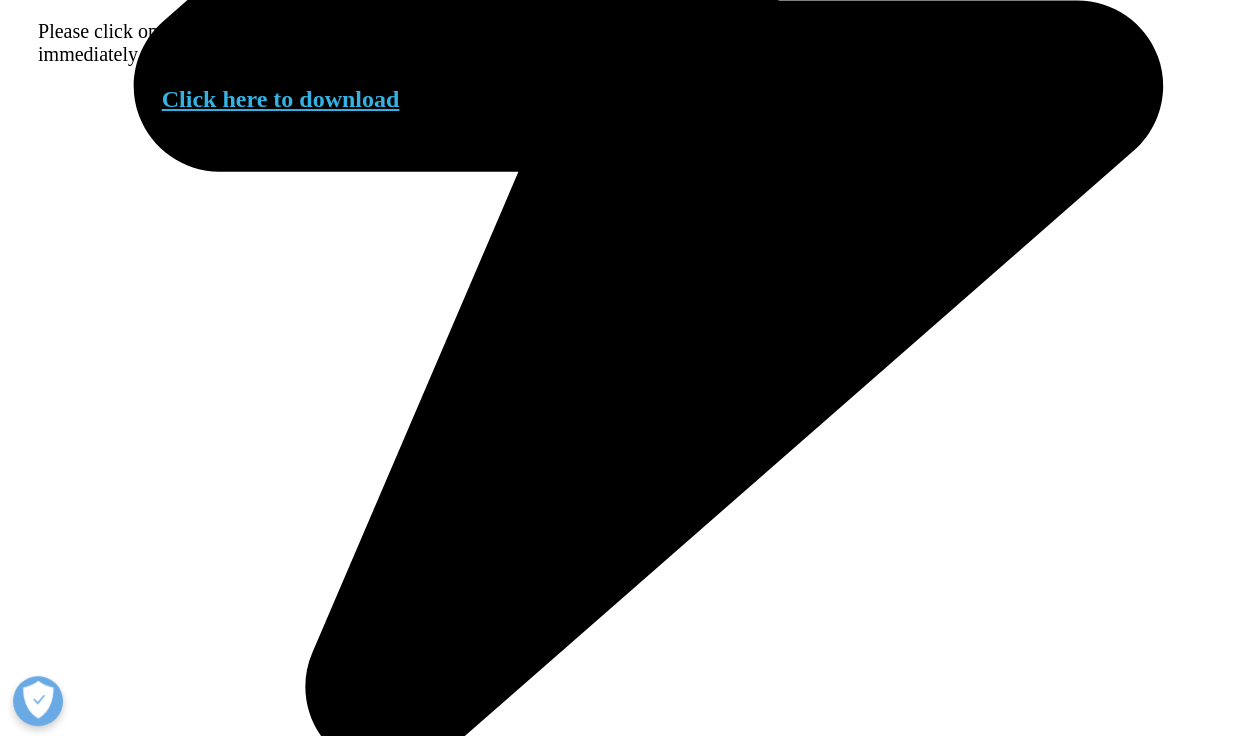 click on "Click here to download" at bounding box center [281, 99] 